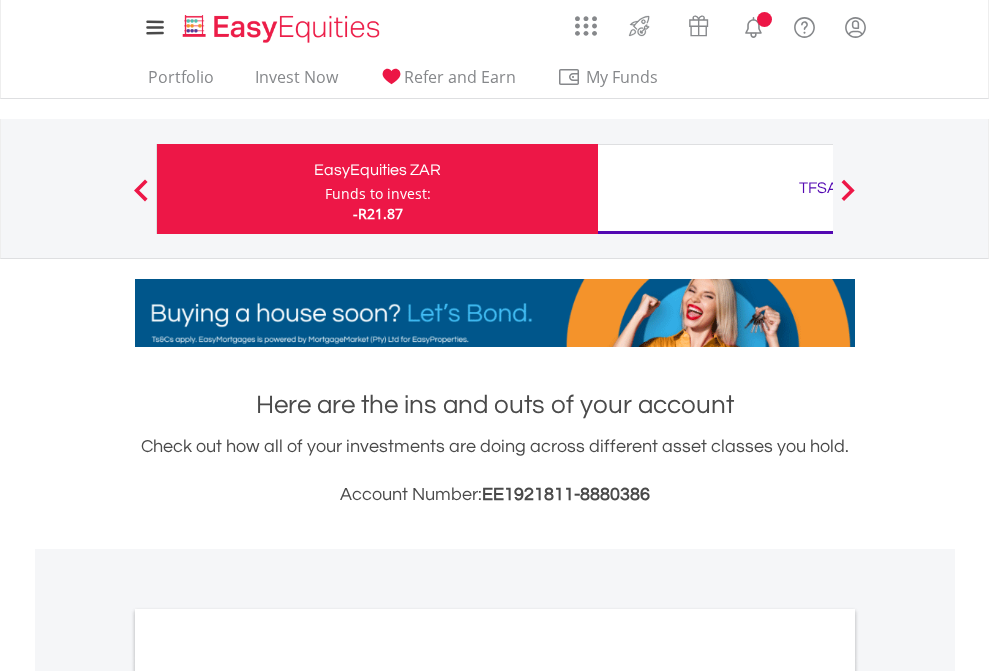 scroll, scrollTop: 0, scrollLeft: 0, axis: both 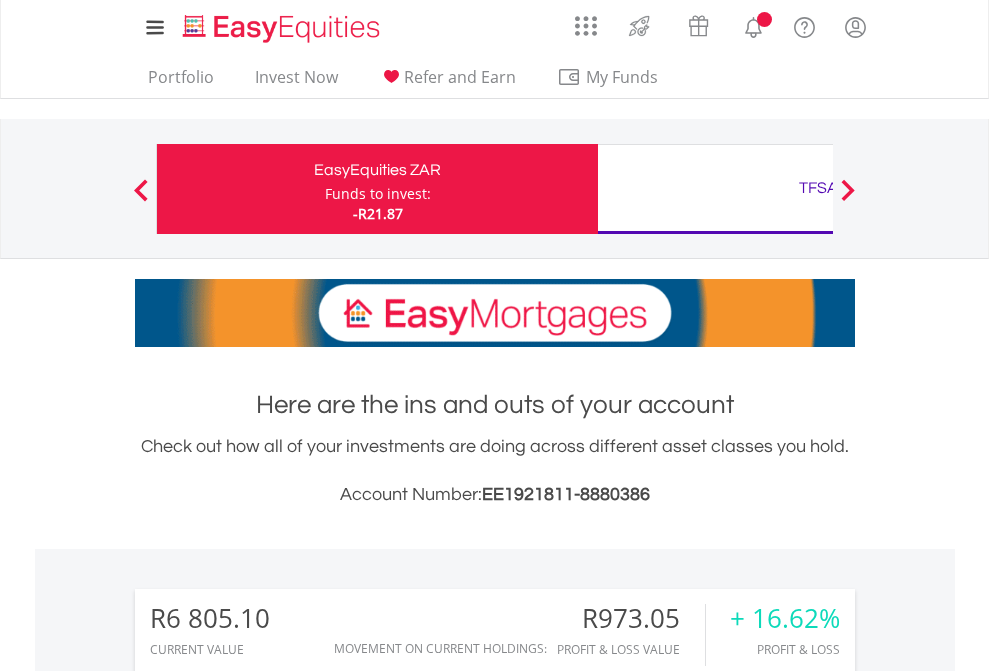 click on "Funds to invest:" at bounding box center (378, 194) 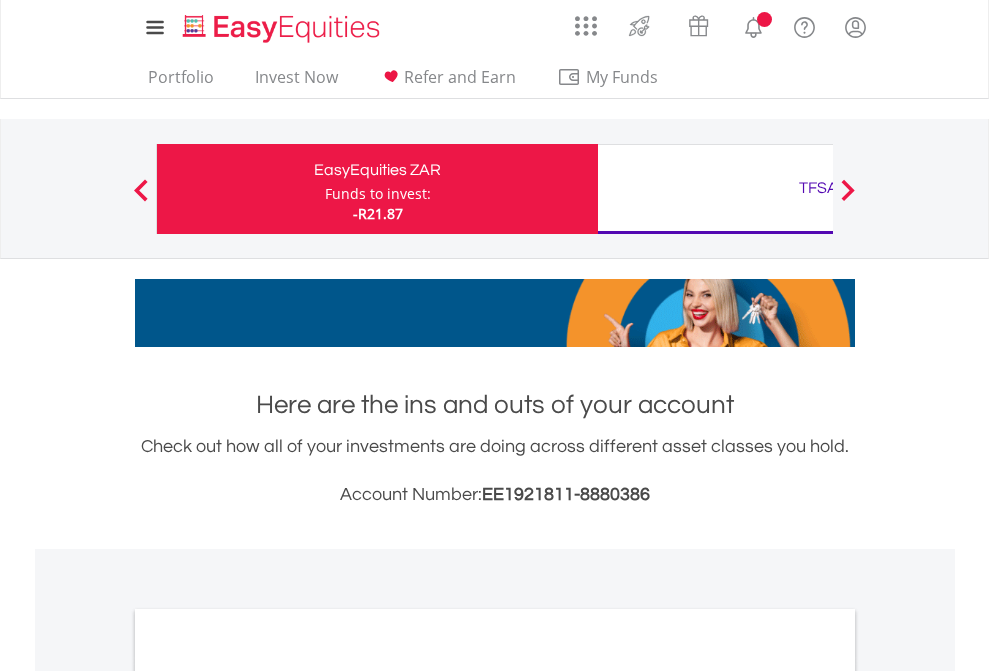scroll, scrollTop: 0, scrollLeft: 0, axis: both 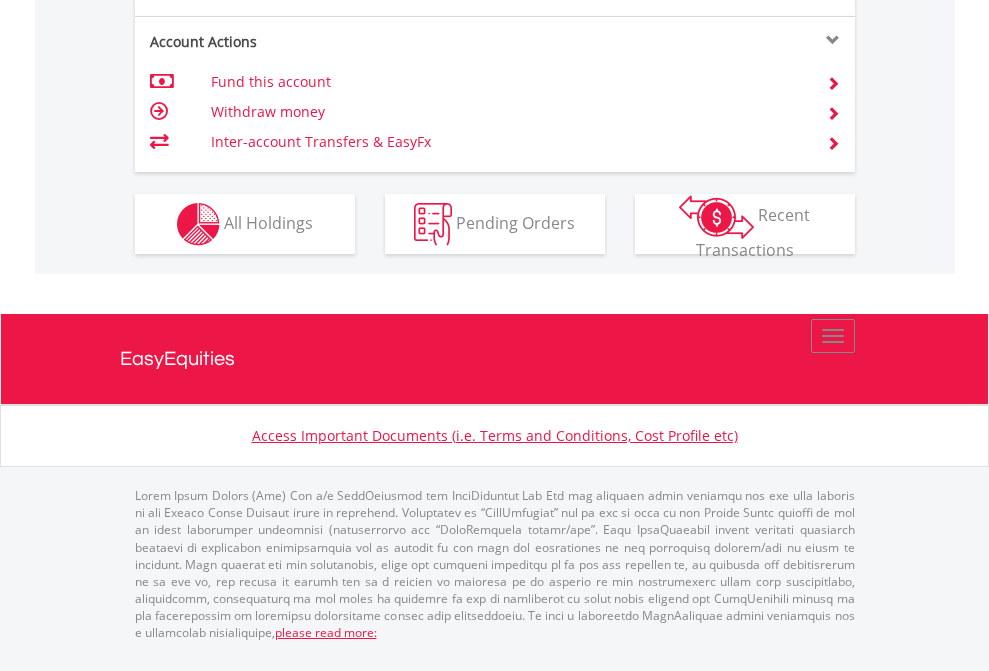 click on "Investment types" at bounding box center (706, -337) 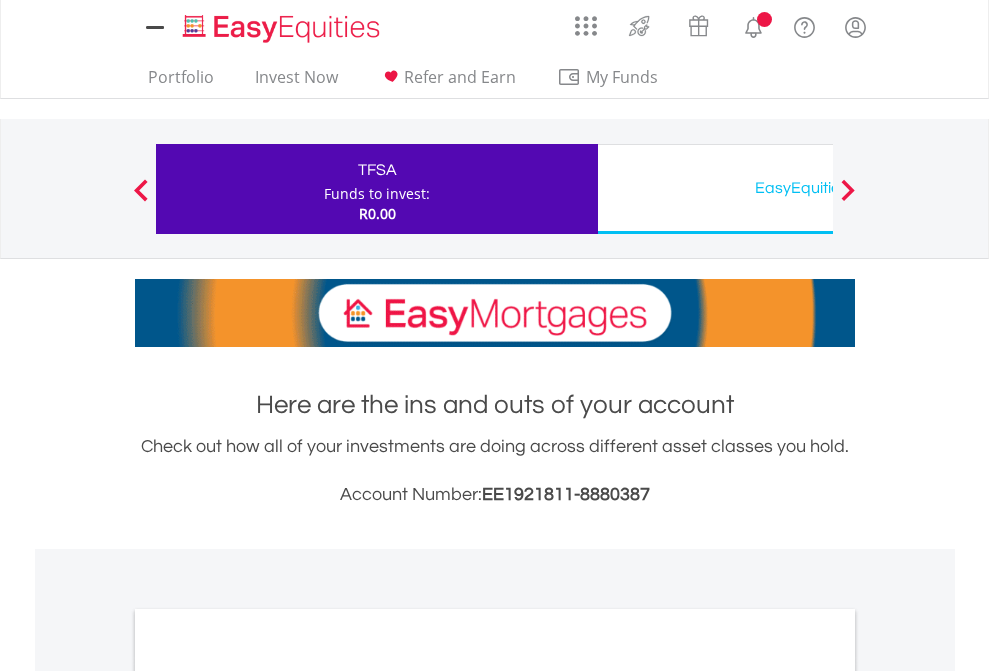 scroll, scrollTop: 0, scrollLeft: 0, axis: both 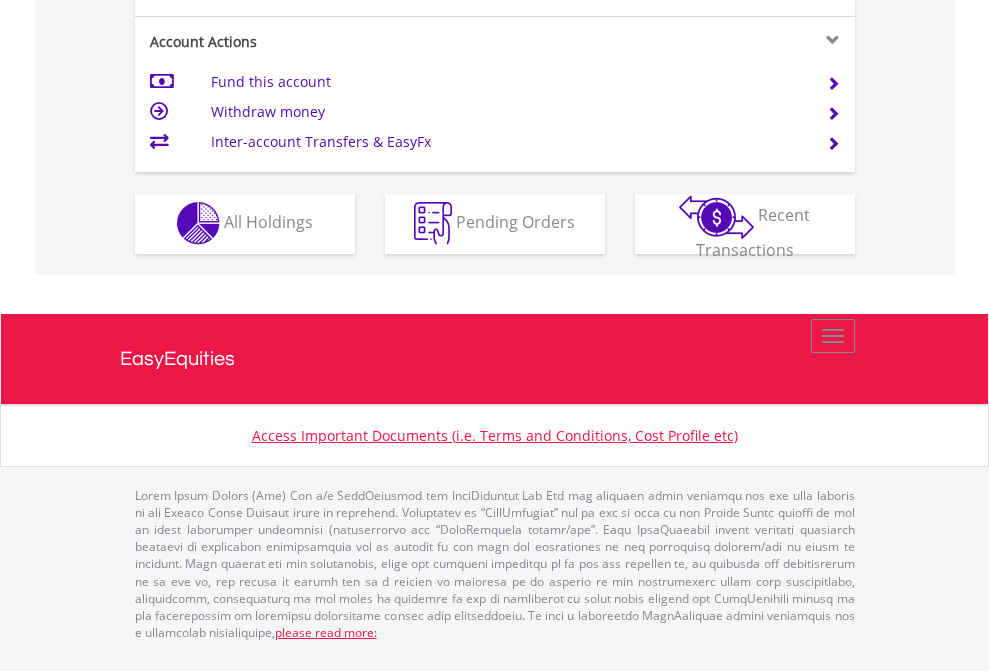 click on "Investment types" at bounding box center [706, -353] 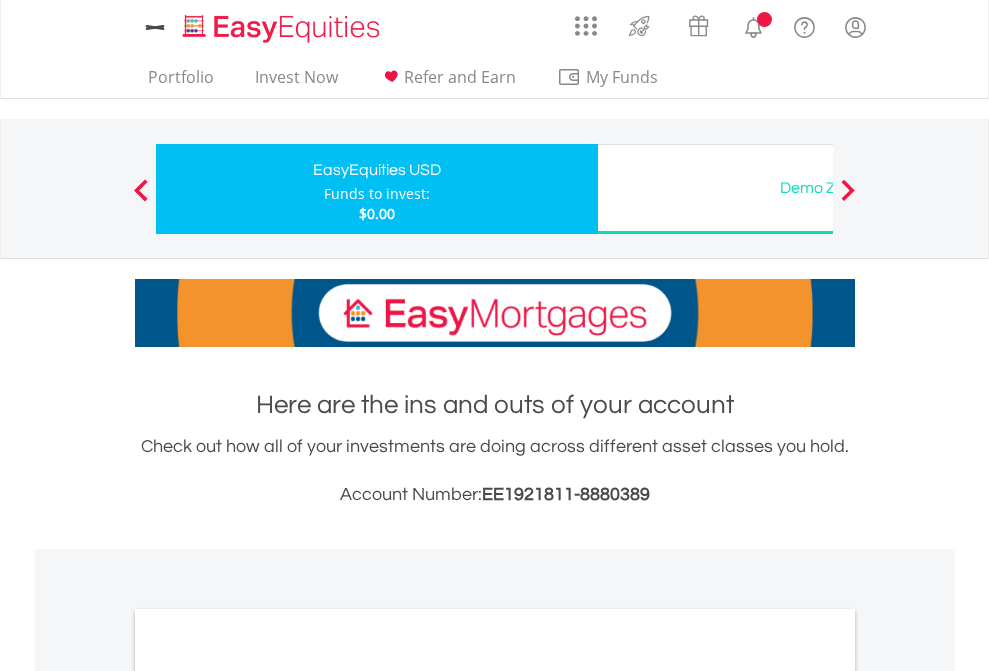 scroll, scrollTop: 0, scrollLeft: 0, axis: both 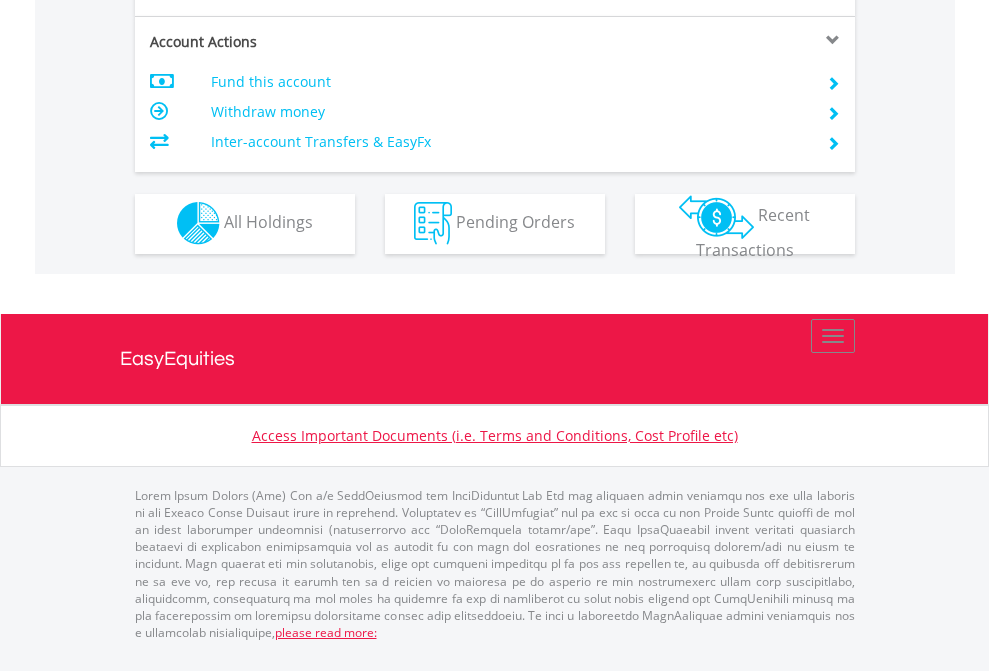 click on "Investment types" at bounding box center [706, -353] 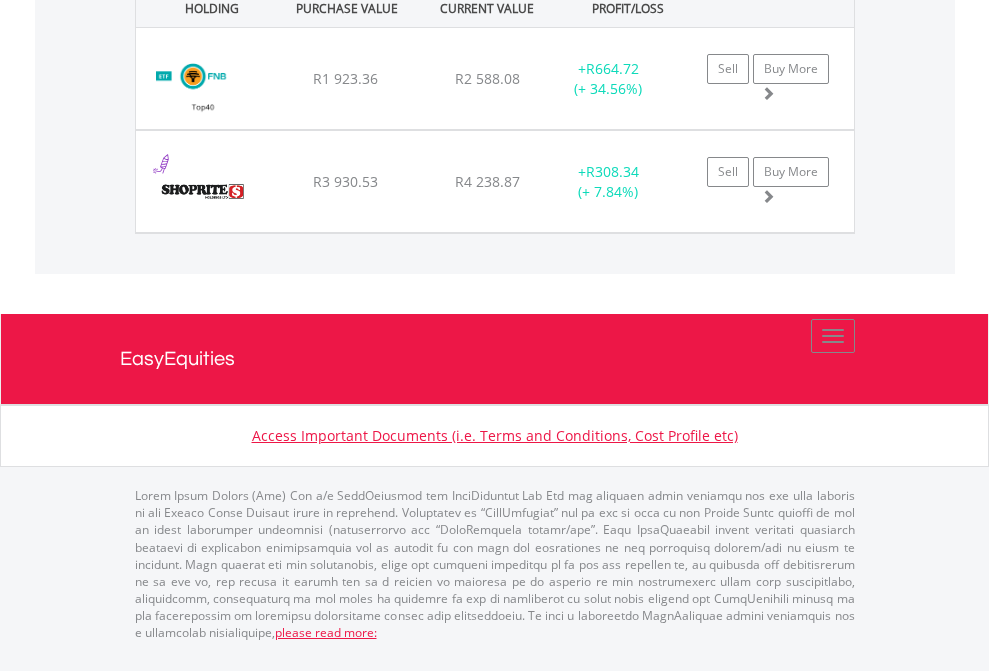 click on "TFSA" at bounding box center (818, -1071) 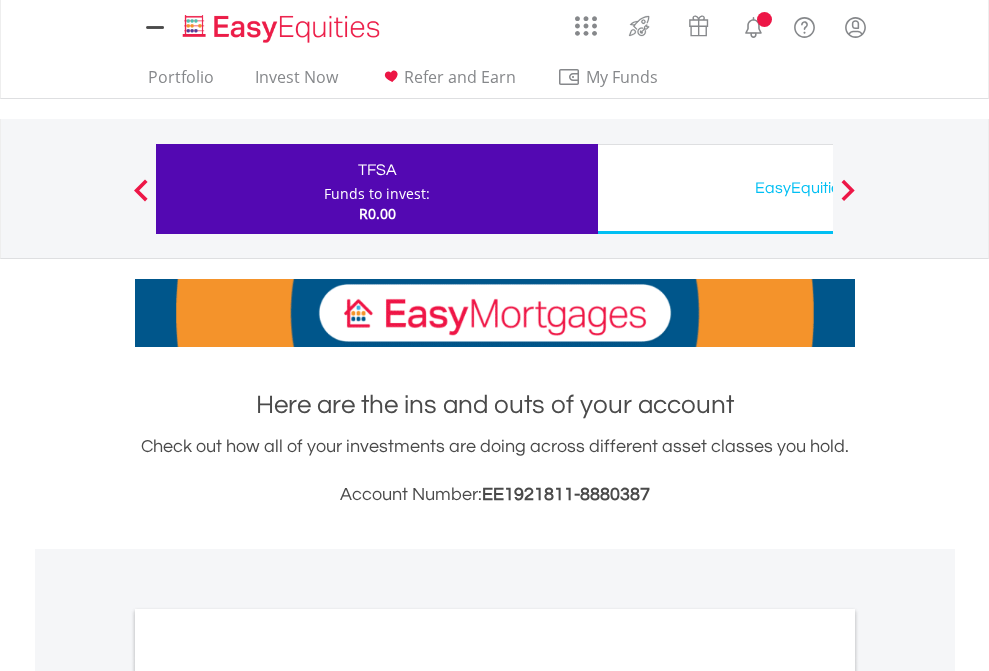 scroll, scrollTop: 0, scrollLeft: 0, axis: both 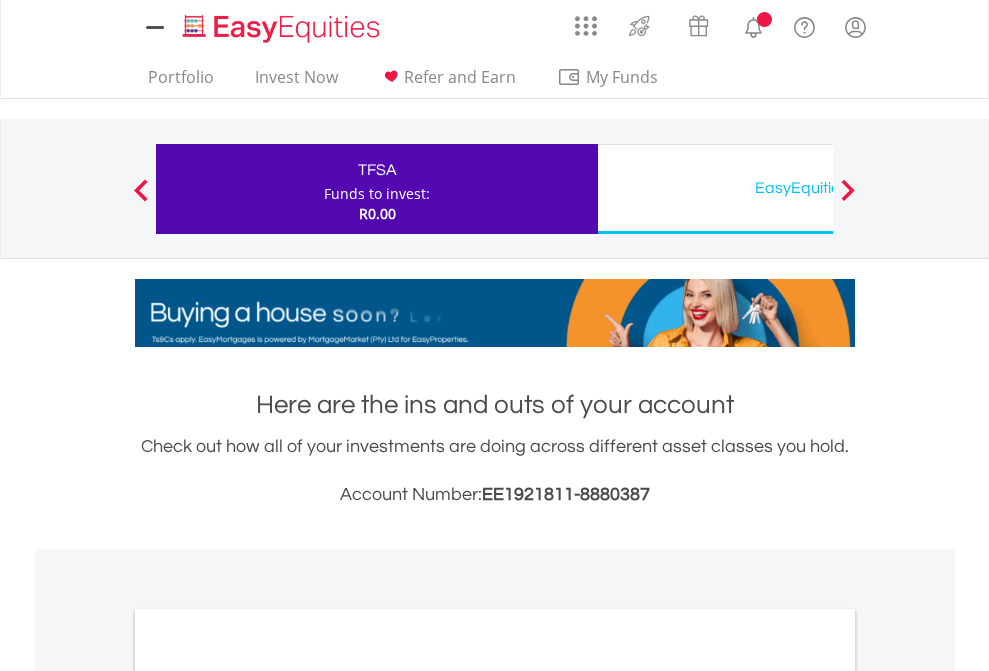 click on "All Holdings" at bounding box center (268, 1096) 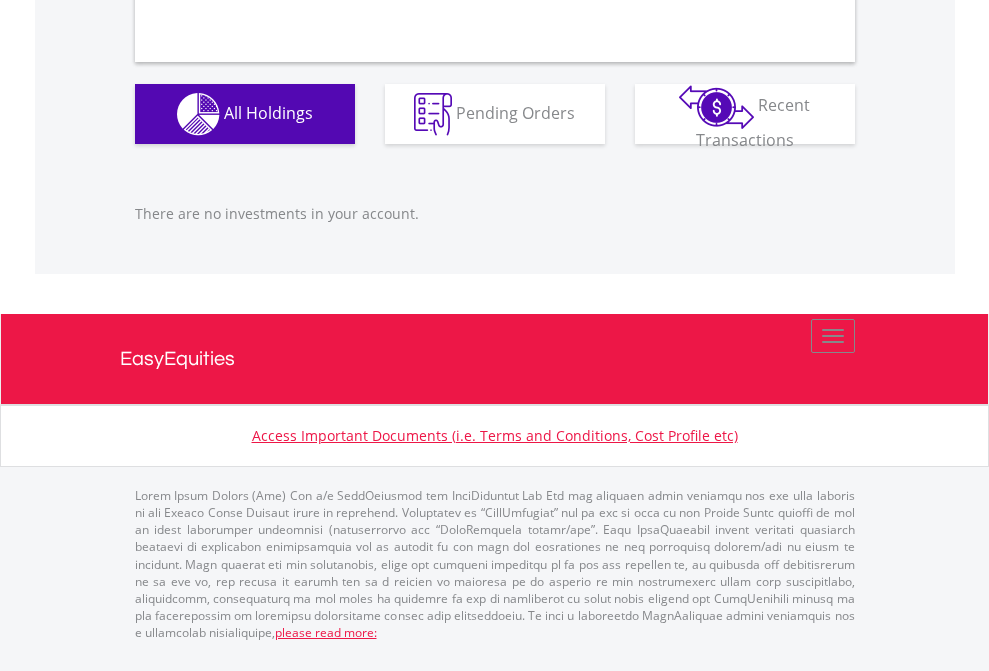 scroll, scrollTop: 1980, scrollLeft: 0, axis: vertical 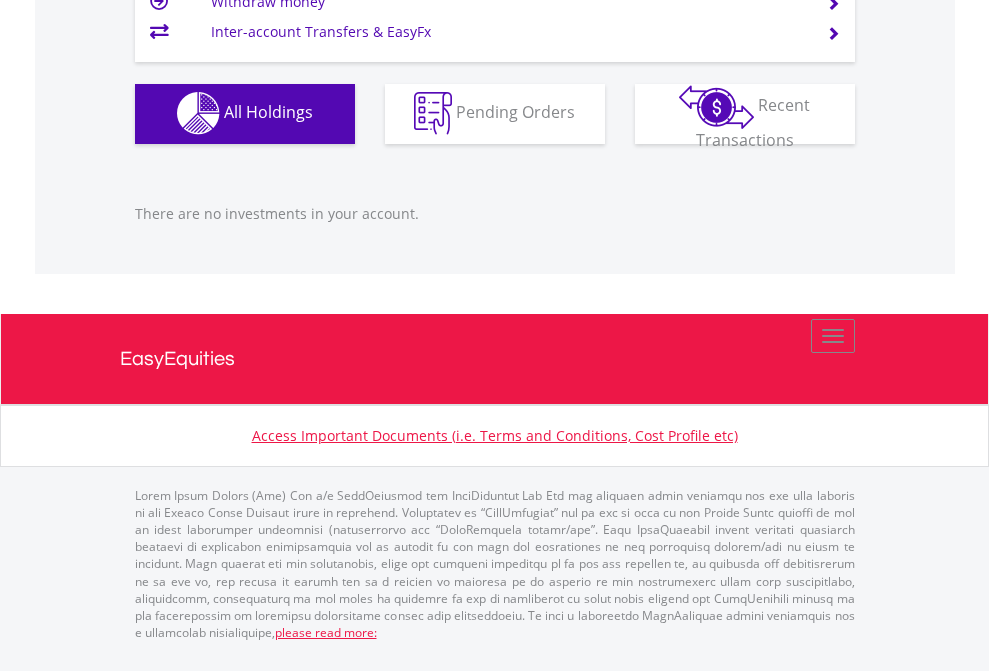 click on "EasyEquities USD" at bounding box center [818, -1142] 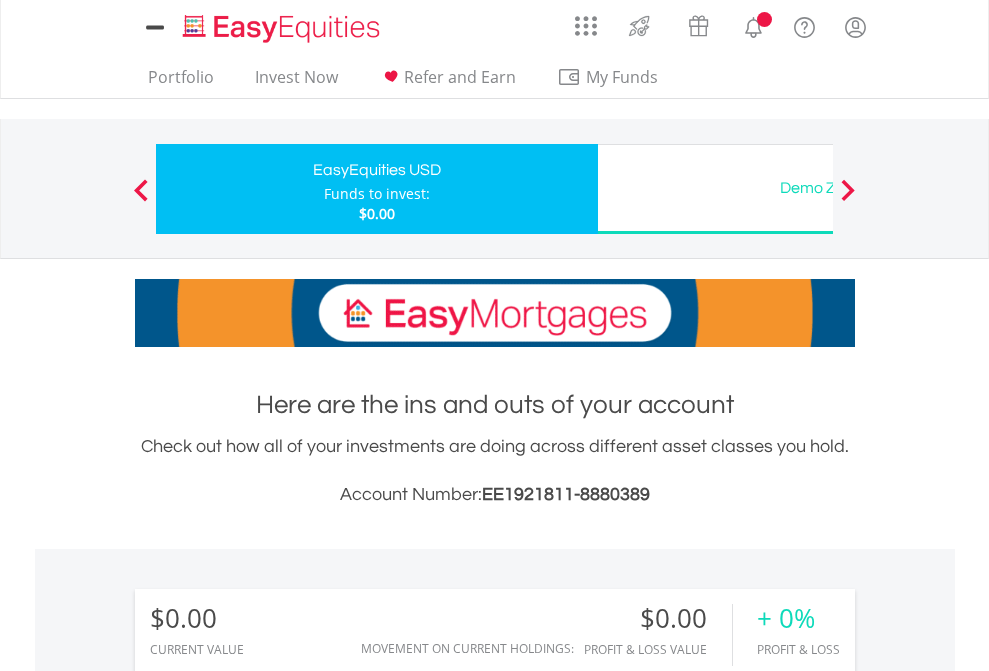 scroll, scrollTop: 0, scrollLeft: 0, axis: both 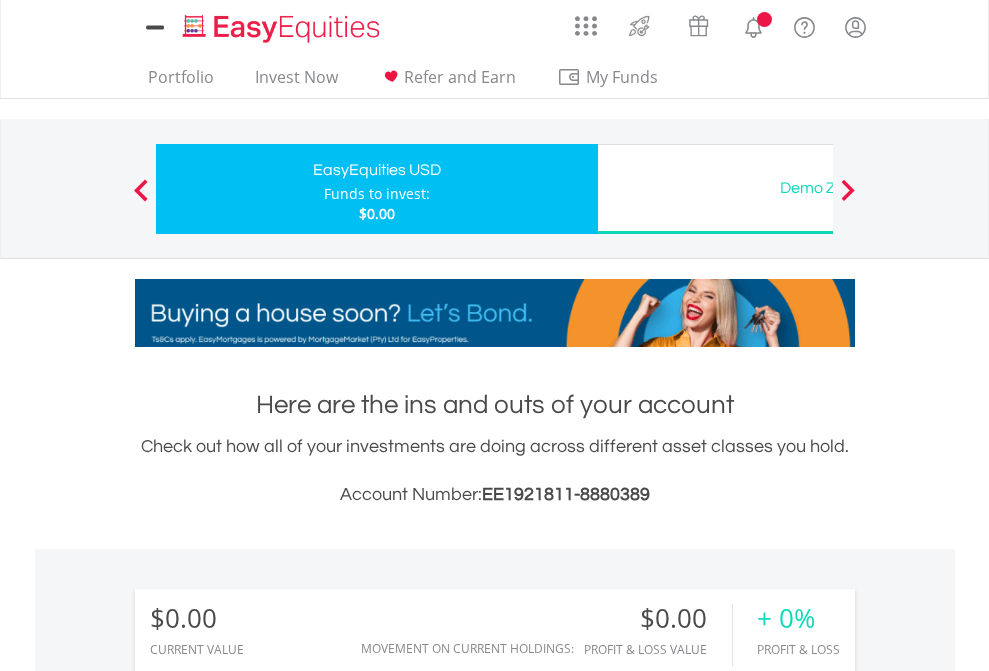 click on "All Holdings" at bounding box center (268, 1442) 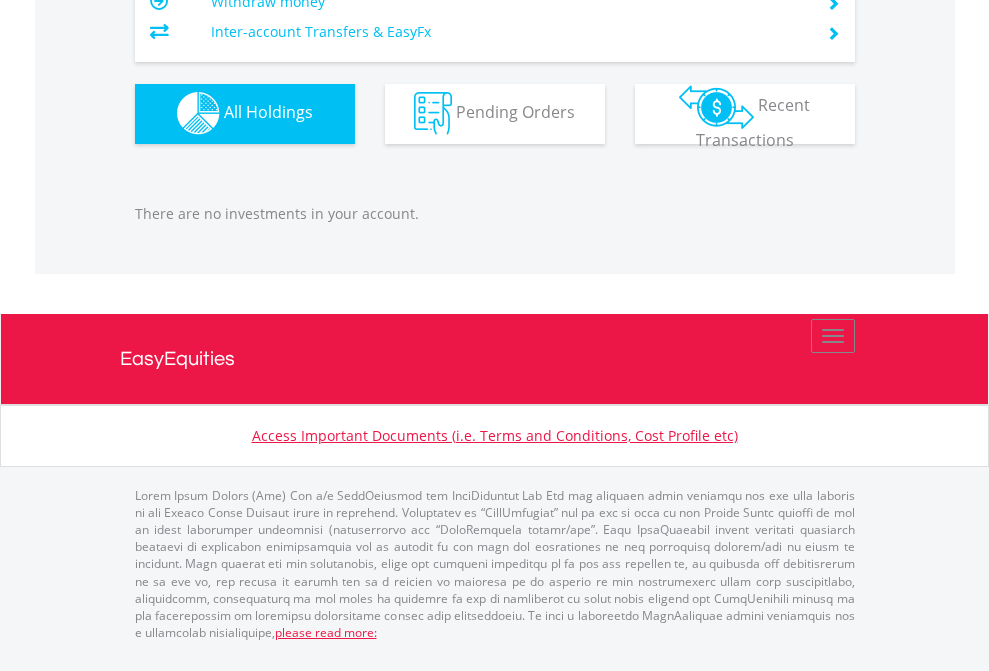 scroll, scrollTop: 1980, scrollLeft: 0, axis: vertical 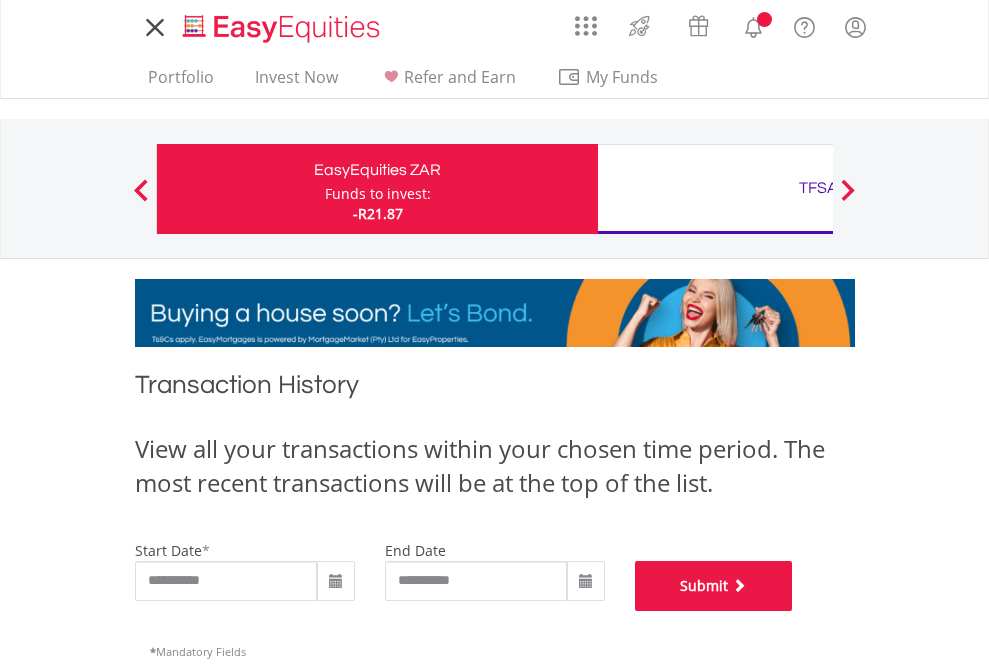 click on "Submit" at bounding box center [714, 586] 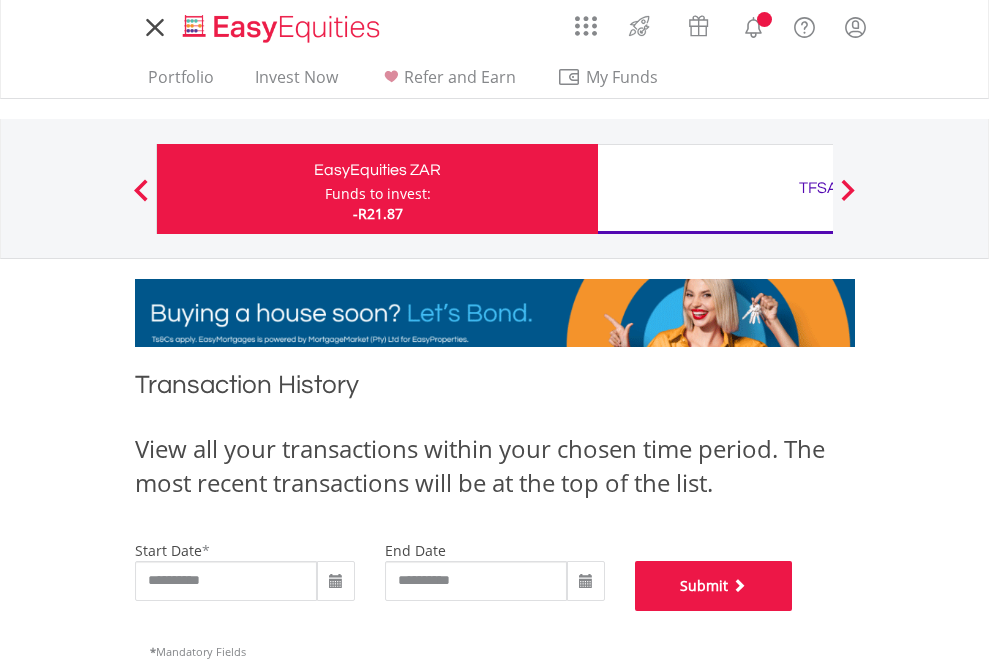 scroll, scrollTop: 811, scrollLeft: 0, axis: vertical 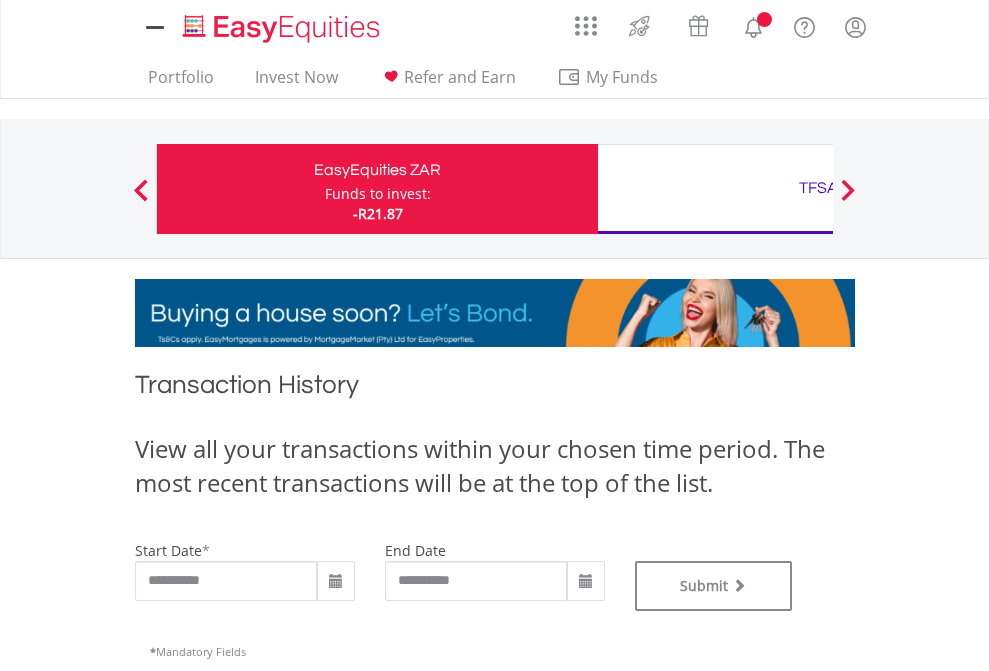 click on "TFSA" at bounding box center (818, 188) 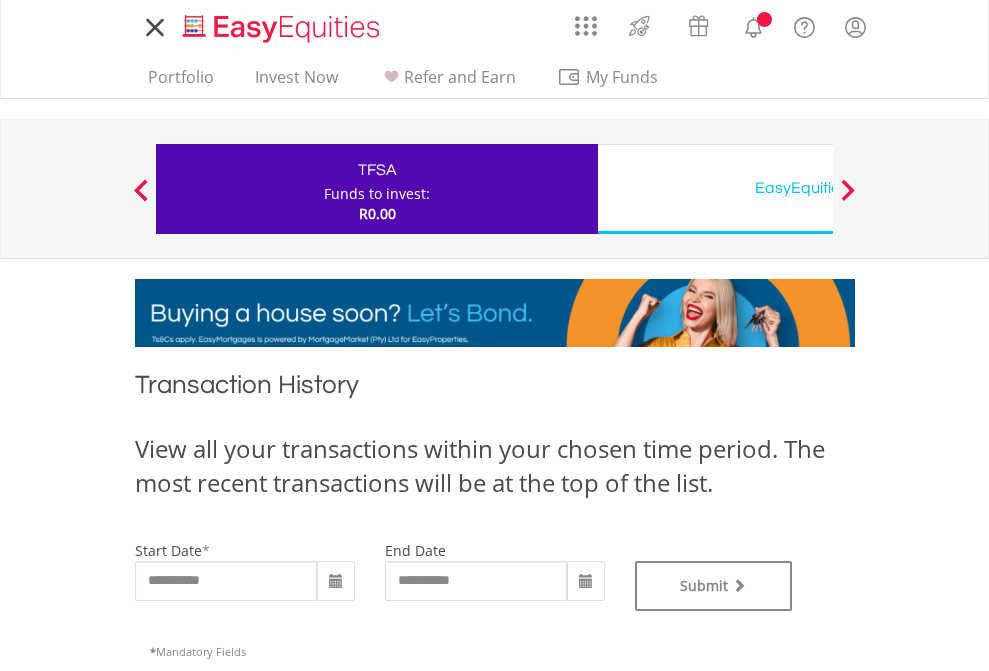 type on "**********" 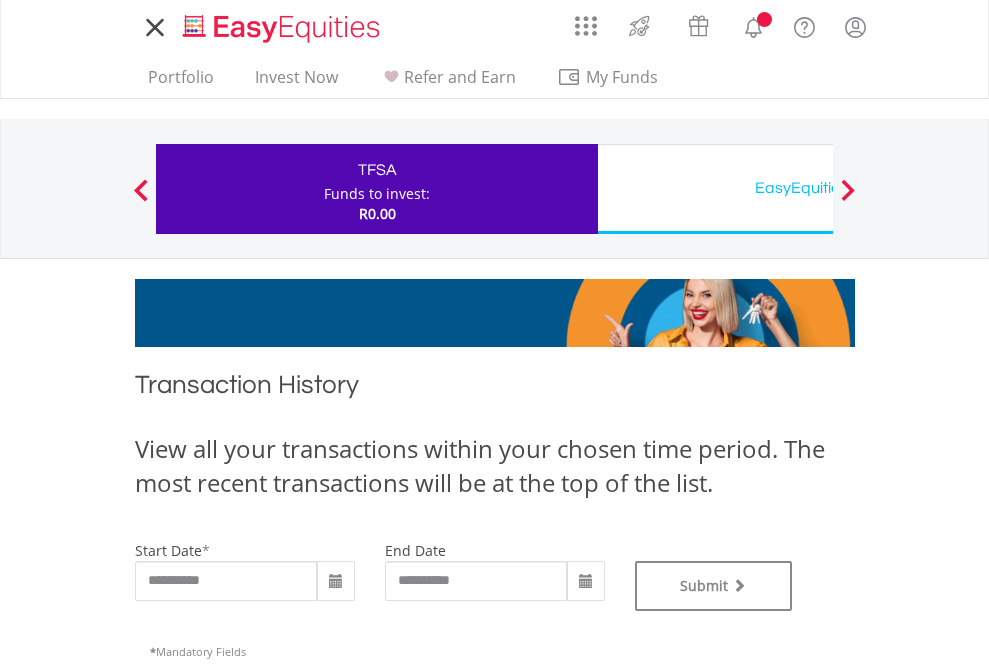 scroll, scrollTop: 0, scrollLeft: 0, axis: both 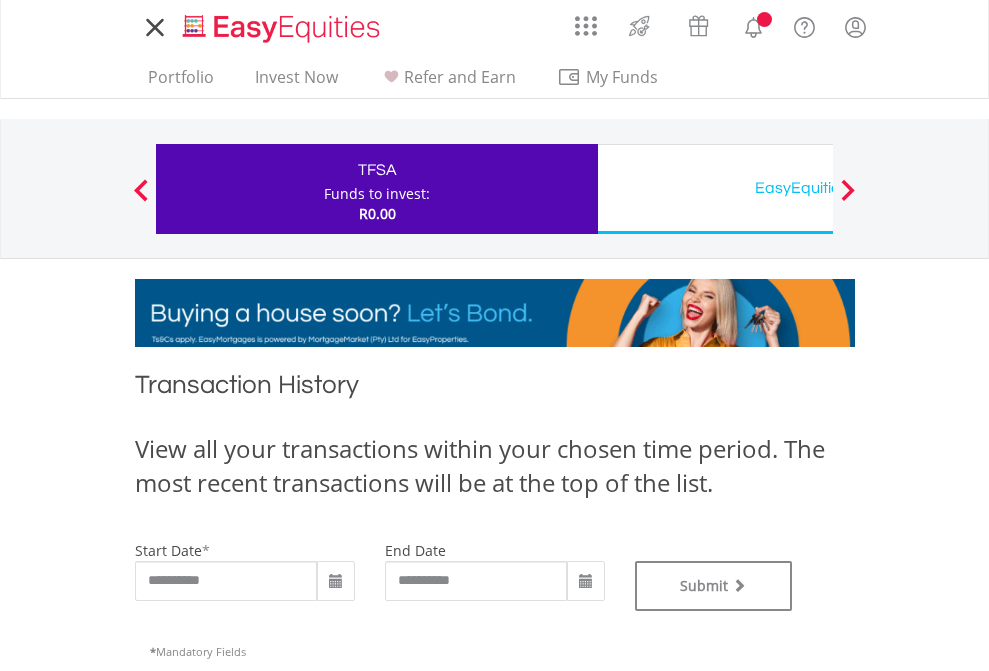 type on "**********" 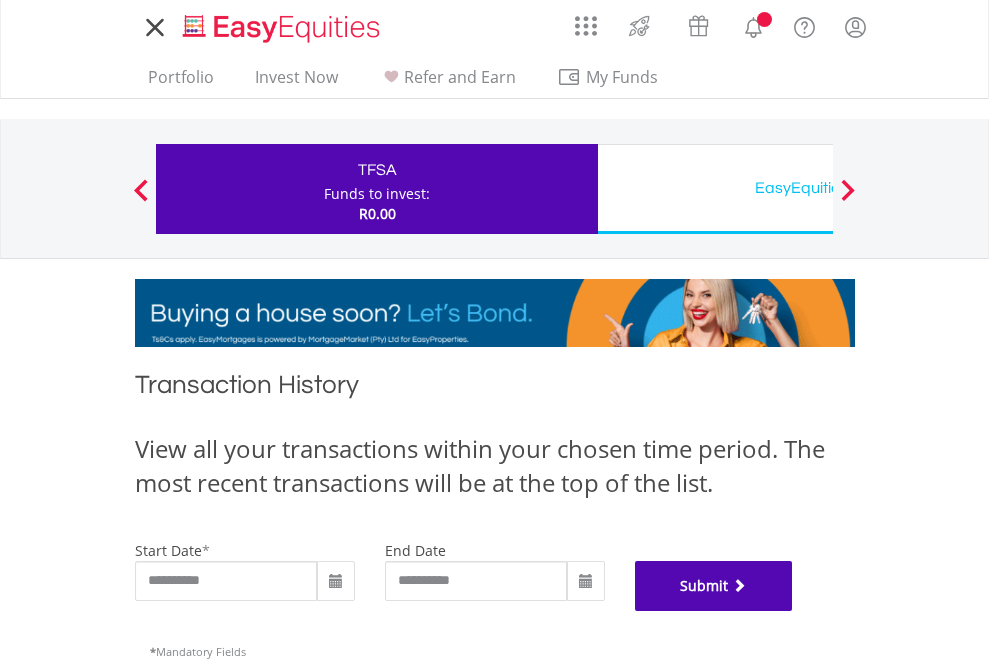 click on "Submit" at bounding box center [714, 586] 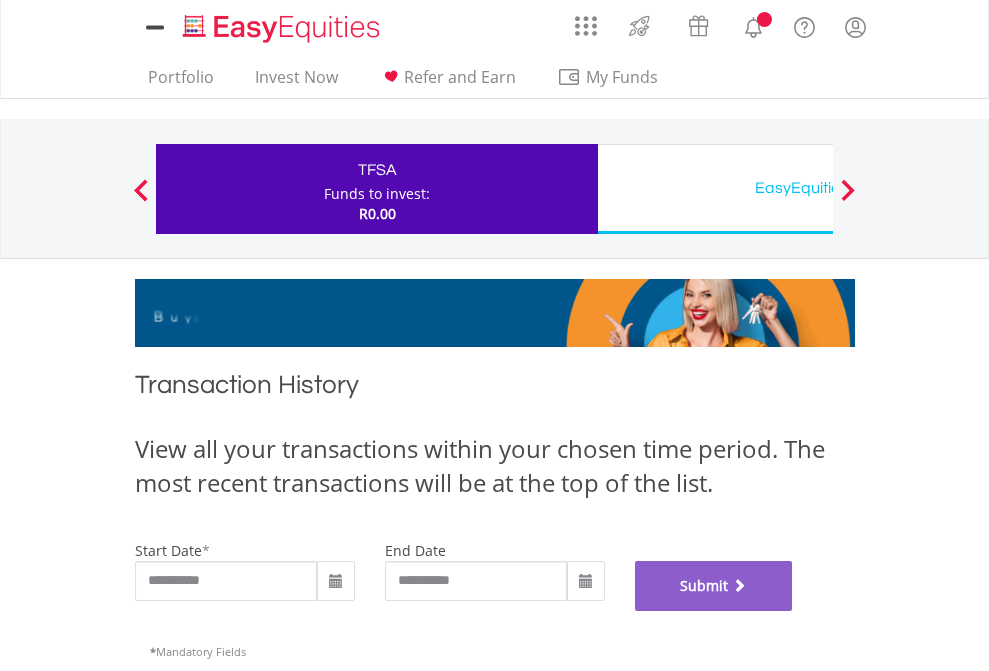 scroll, scrollTop: 811, scrollLeft: 0, axis: vertical 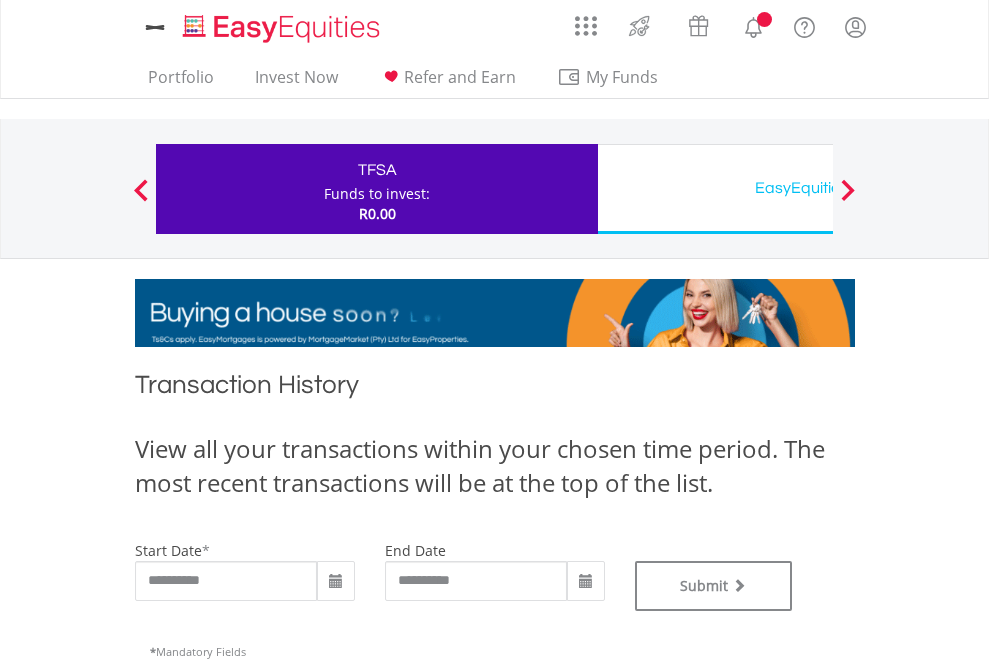 click on "EasyEquities USD" at bounding box center (818, 188) 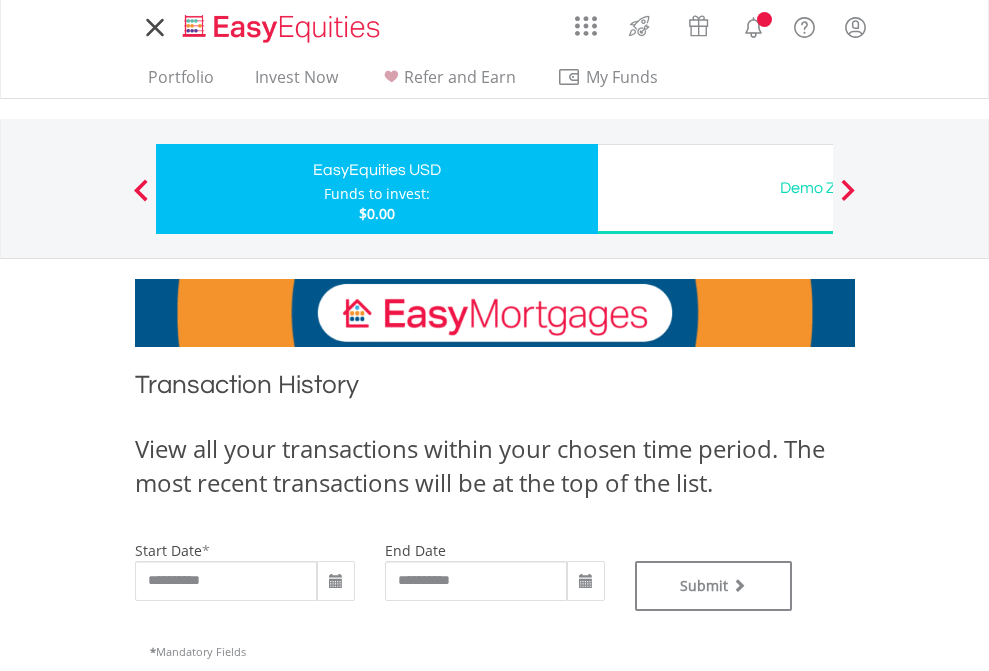 scroll, scrollTop: 0, scrollLeft: 0, axis: both 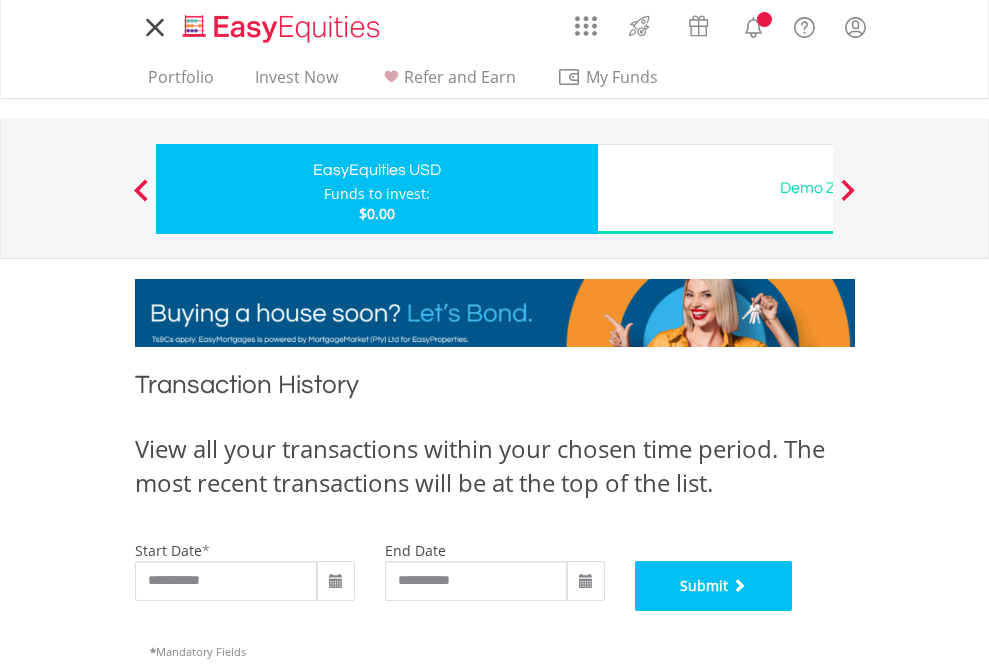 click on "Submit" at bounding box center (714, 586) 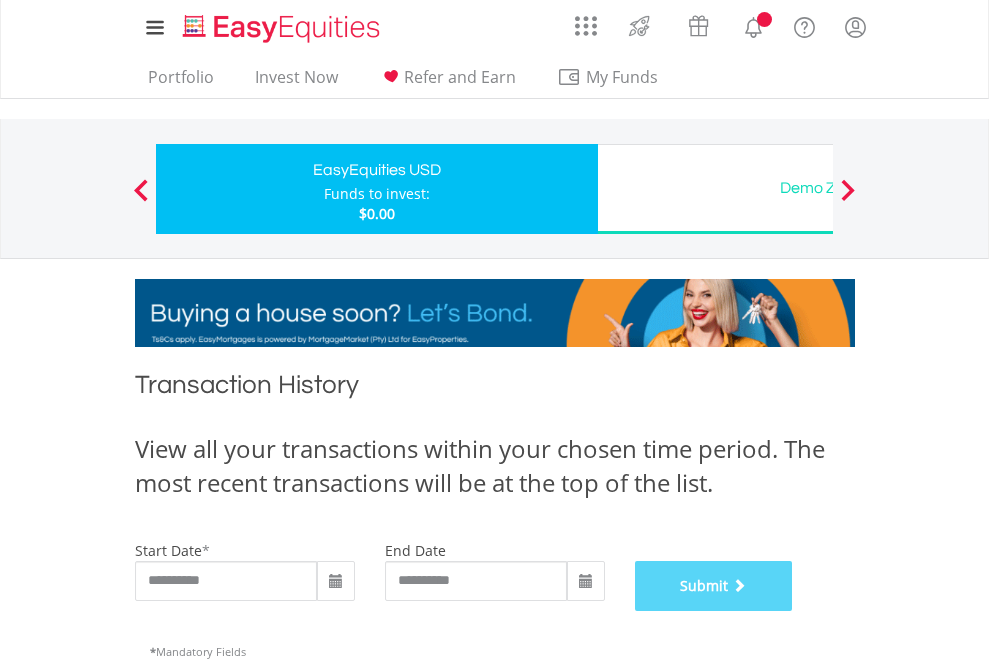 scroll, scrollTop: 811, scrollLeft: 0, axis: vertical 